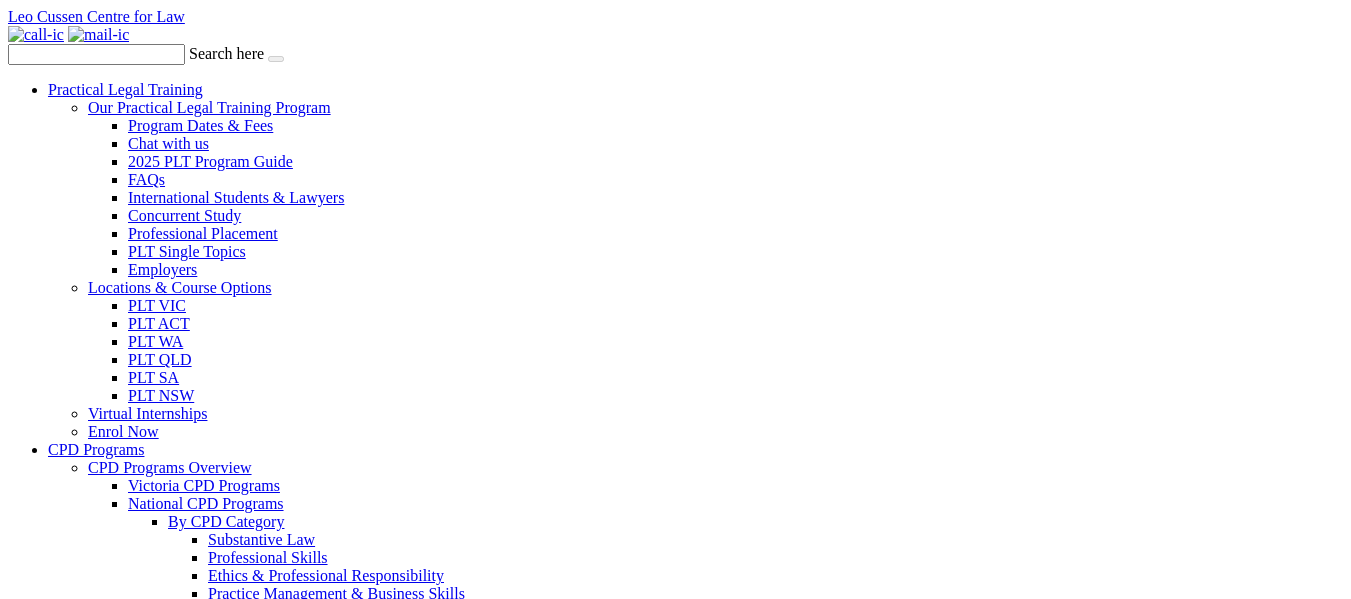 scroll, scrollTop: 0, scrollLeft: 0, axis: both 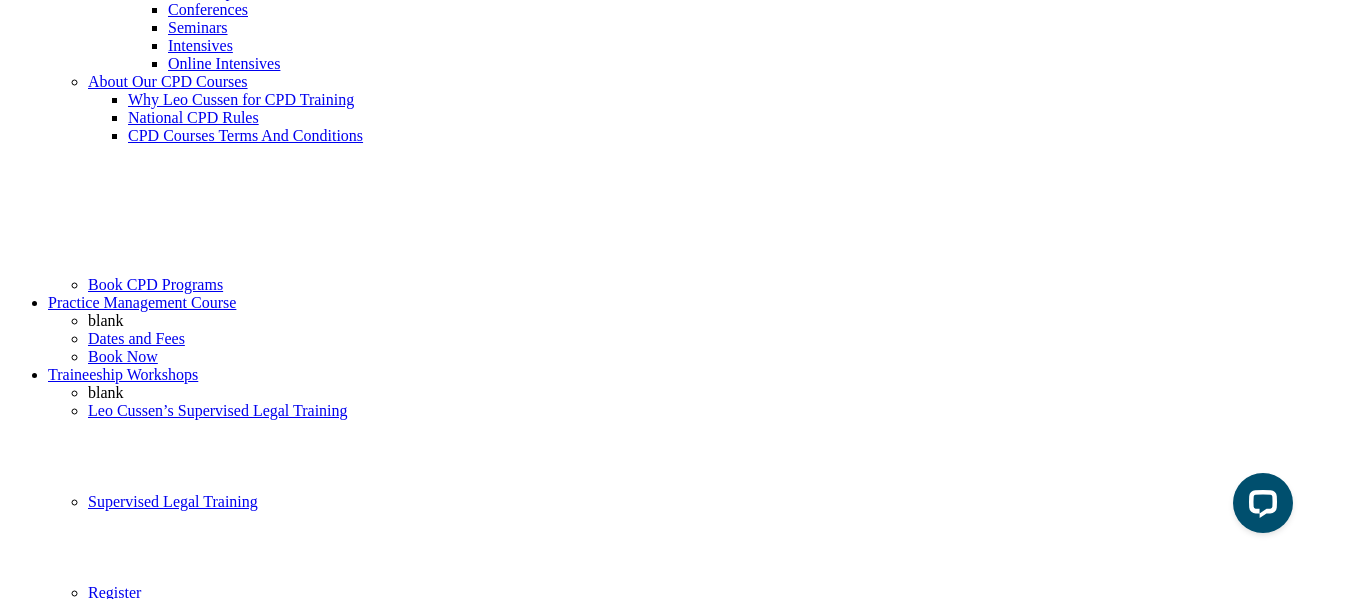 click on "Learn More" at bounding box center [46, 10981] 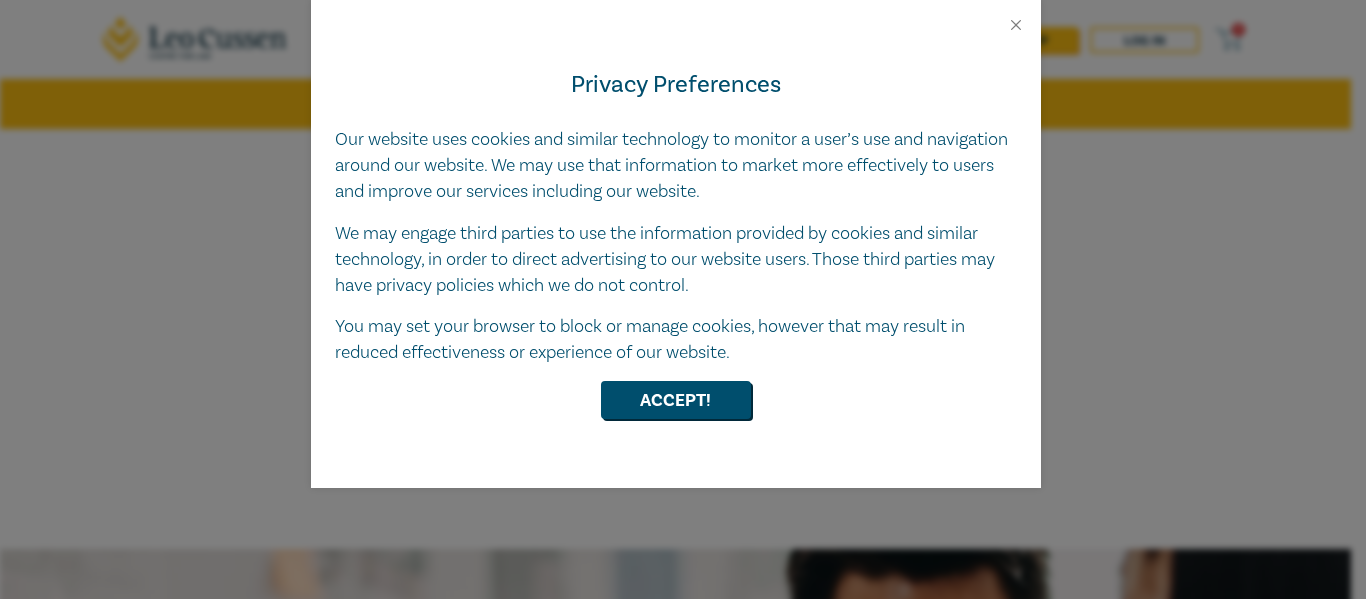 scroll, scrollTop: 0, scrollLeft: 0, axis: both 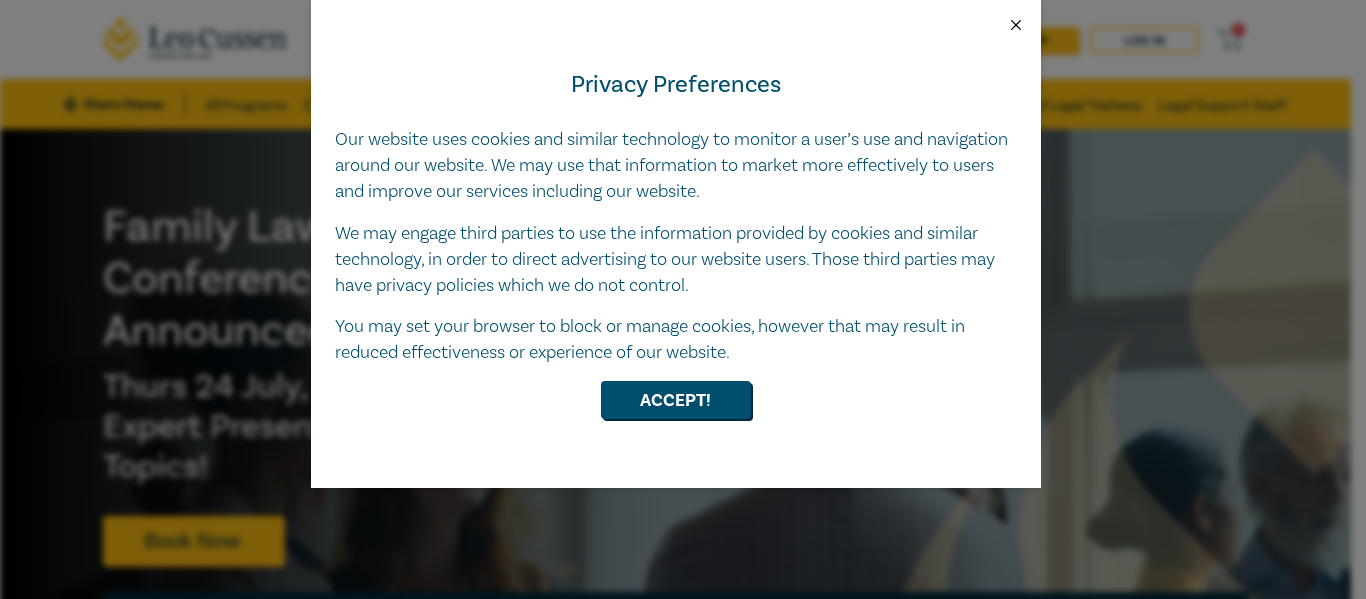 click at bounding box center [1016, 25] 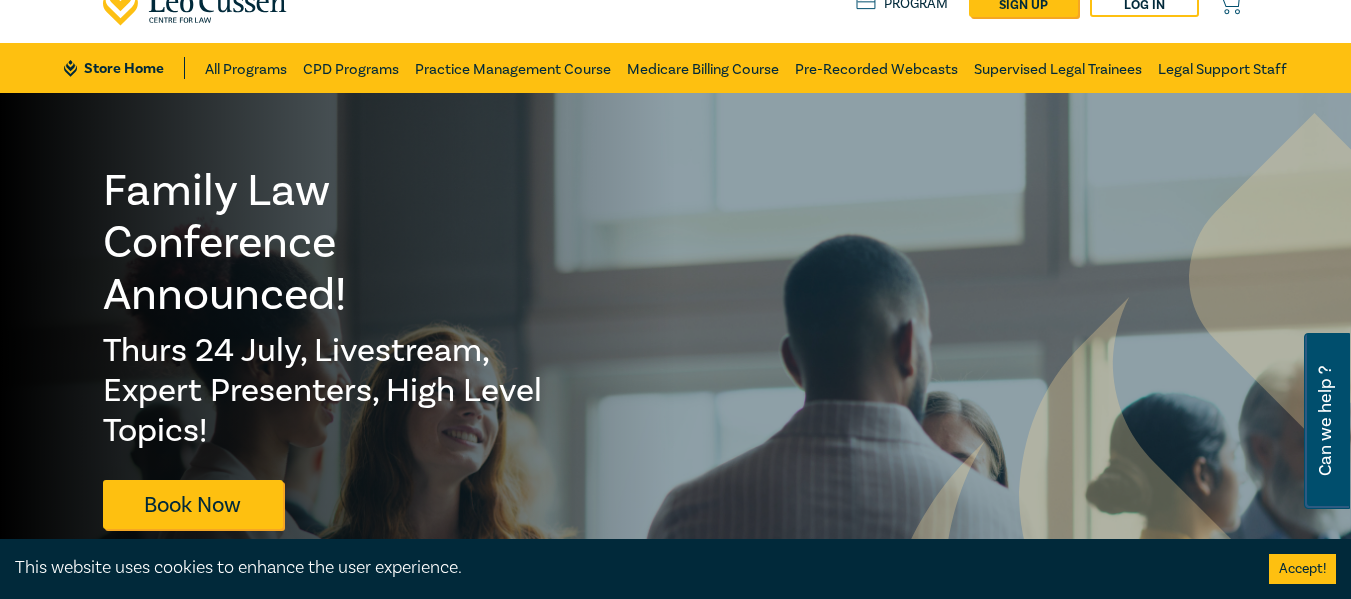 scroll, scrollTop: 0, scrollLeft: 0, axis: both 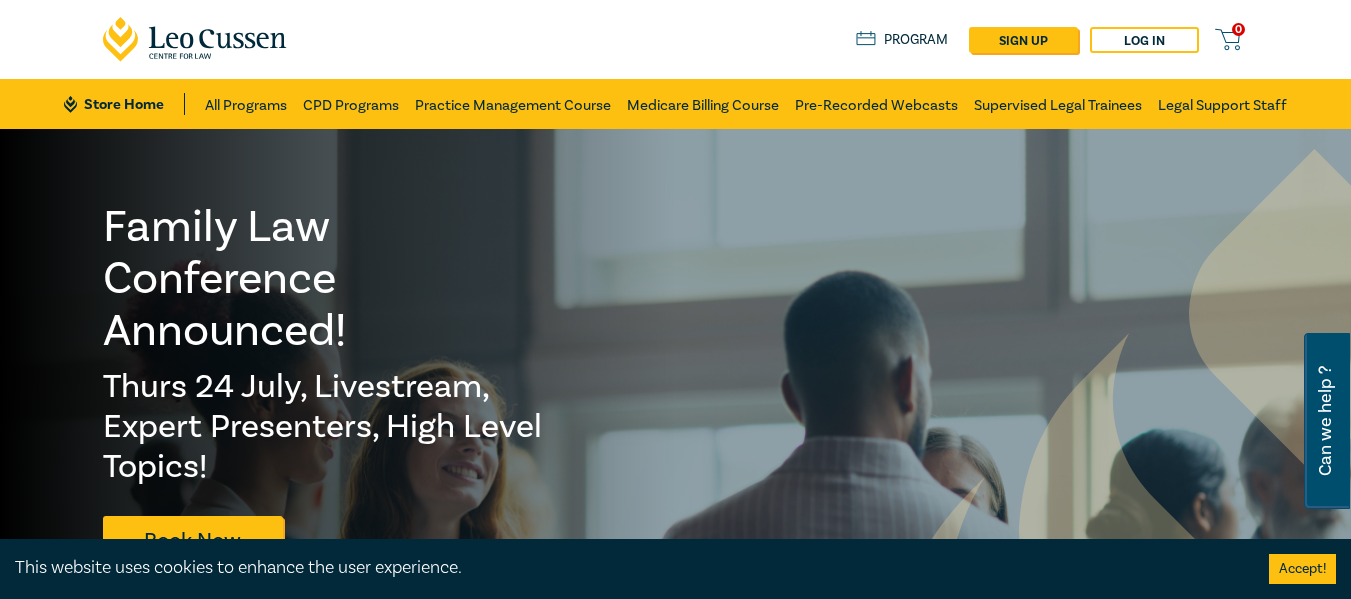 click on "All Programs" at bounding box center (246, 104) 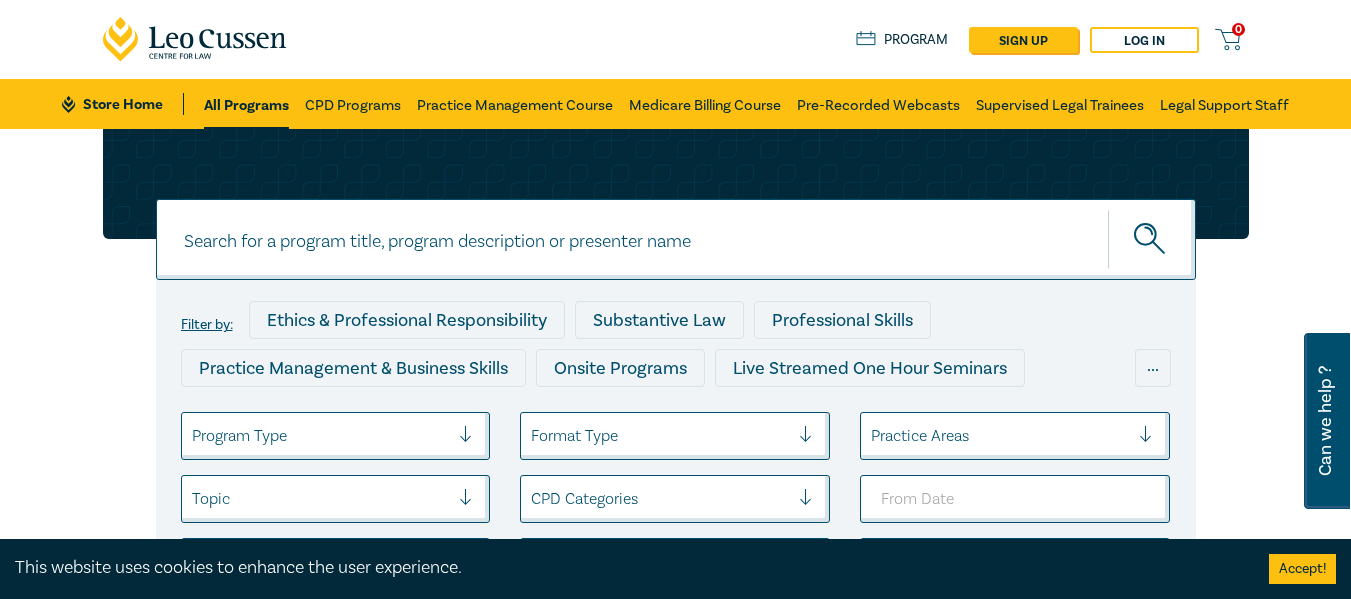 click on "Professional Skills" at bounding box center (842, 320) 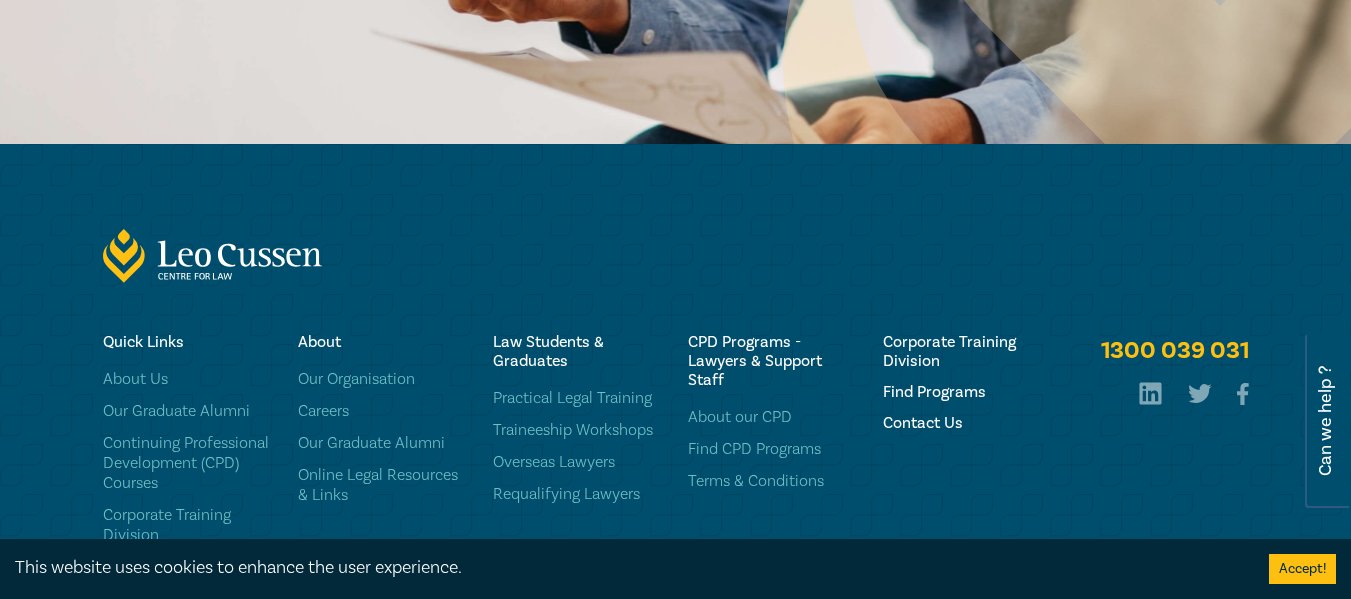 scroll, scrollTop: 12242, scrollLeft: 0, axis: vertical 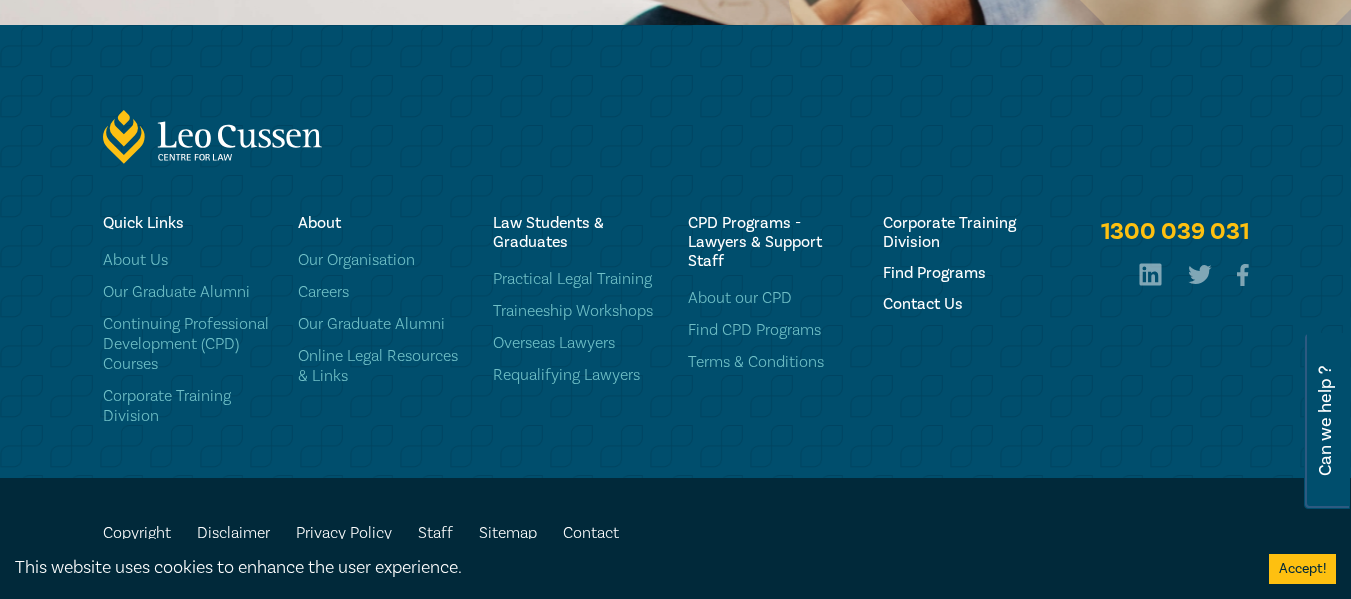 click on "Contact Us" at bounding box center (968, 303) 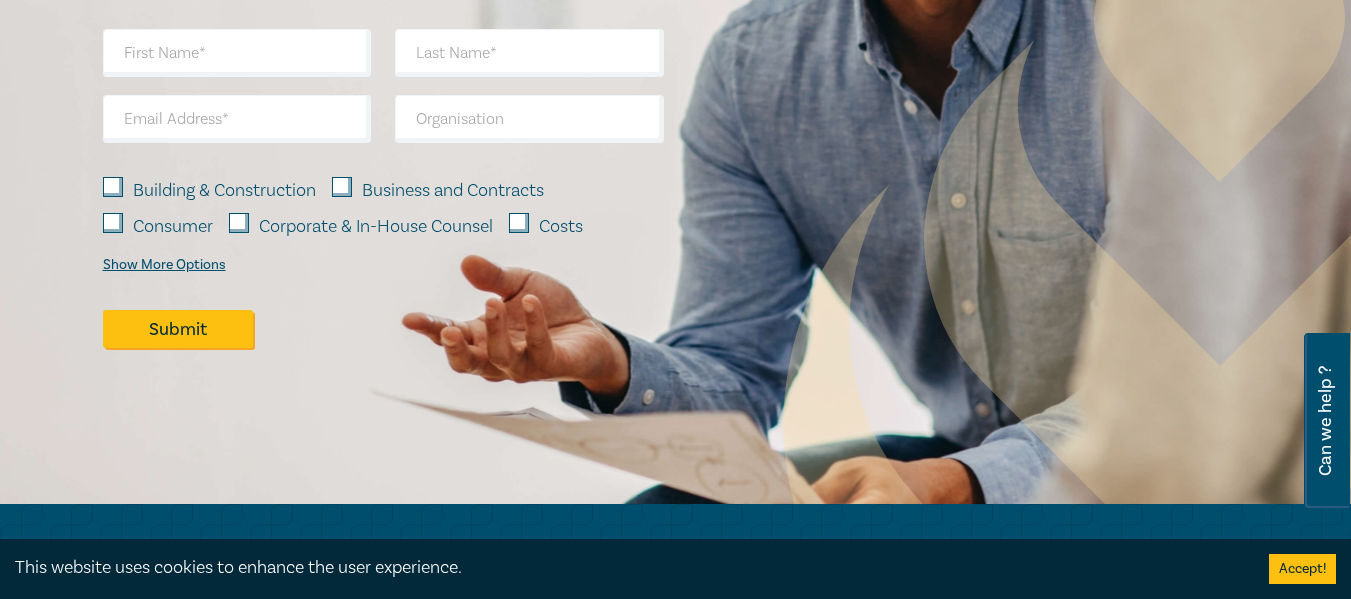 scroll, scrollTop: 11642, scrollLeft: 0, axis: vertical 